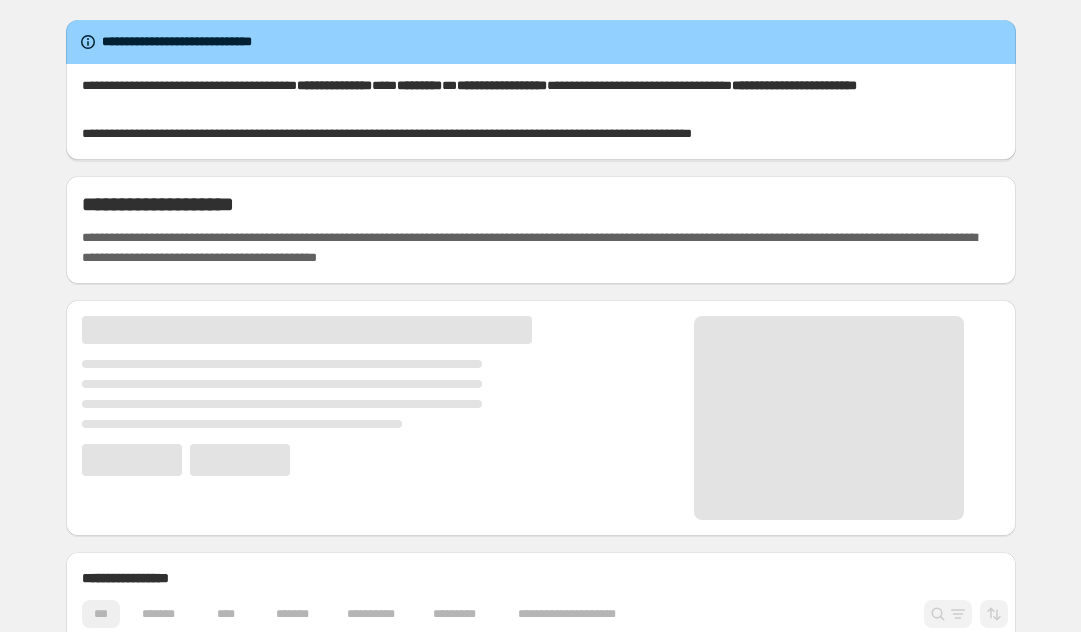 scroll, scrollTop: 0, scrollLeft: 0, axis: both 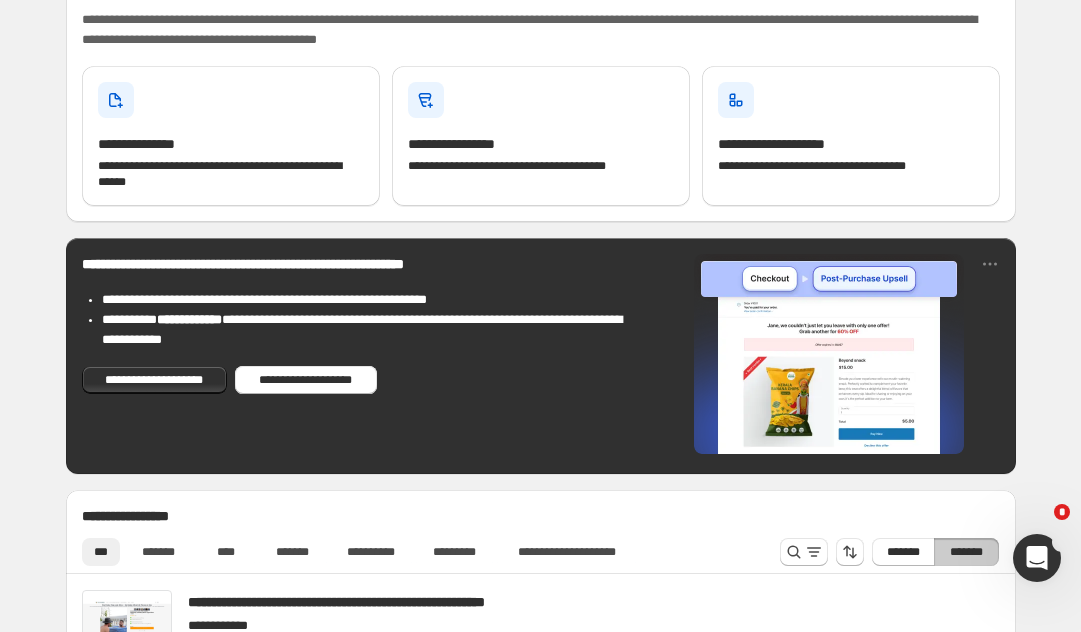 click at bounding box center (1037, 558) 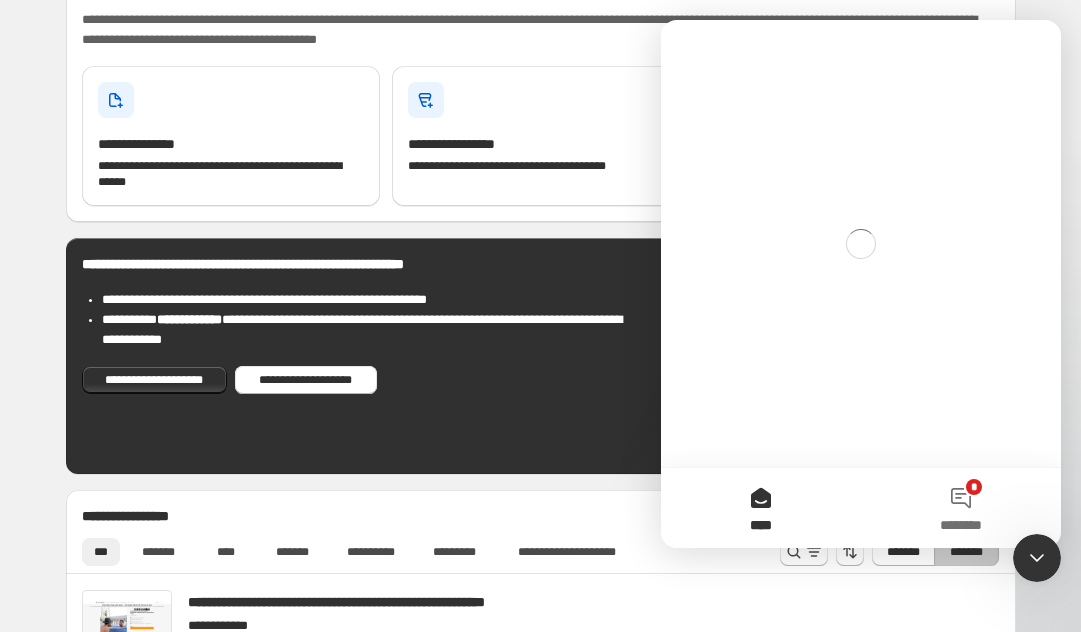 scroll, scrollTop: 0, scrollLeft: 0, axis: both 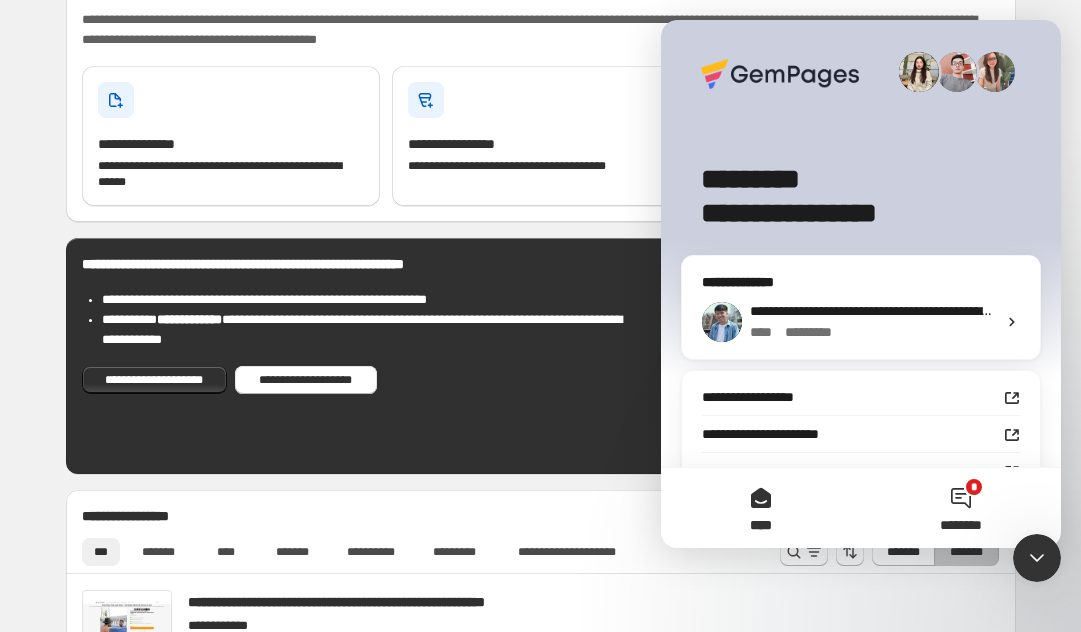 click on "* ********" at bounding box center (961, 508) 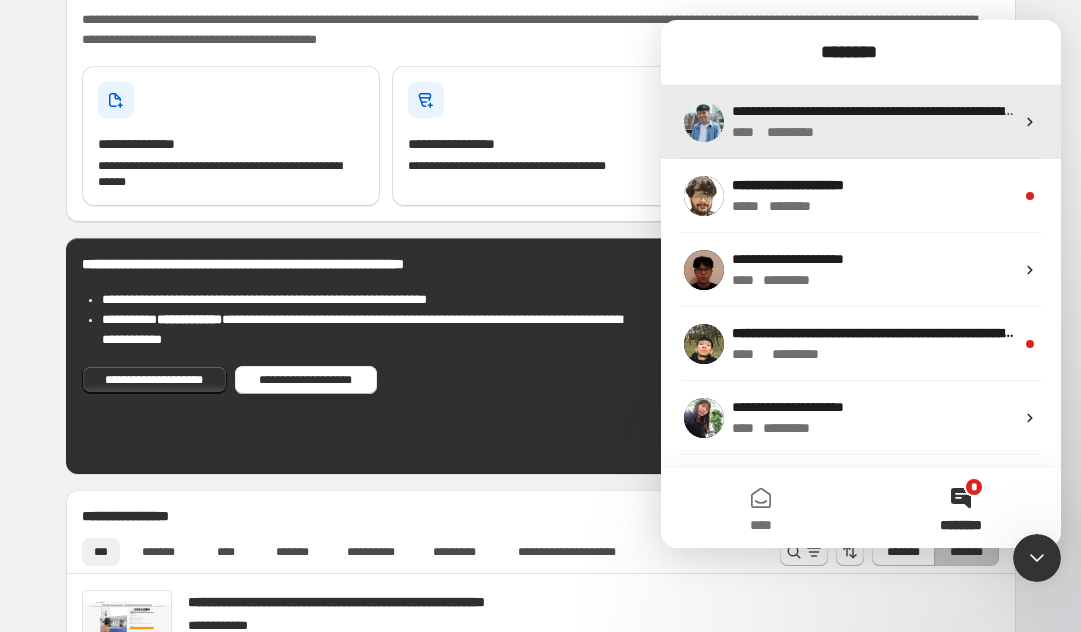 click on "**** * *******" at bounding box center [873, 132] 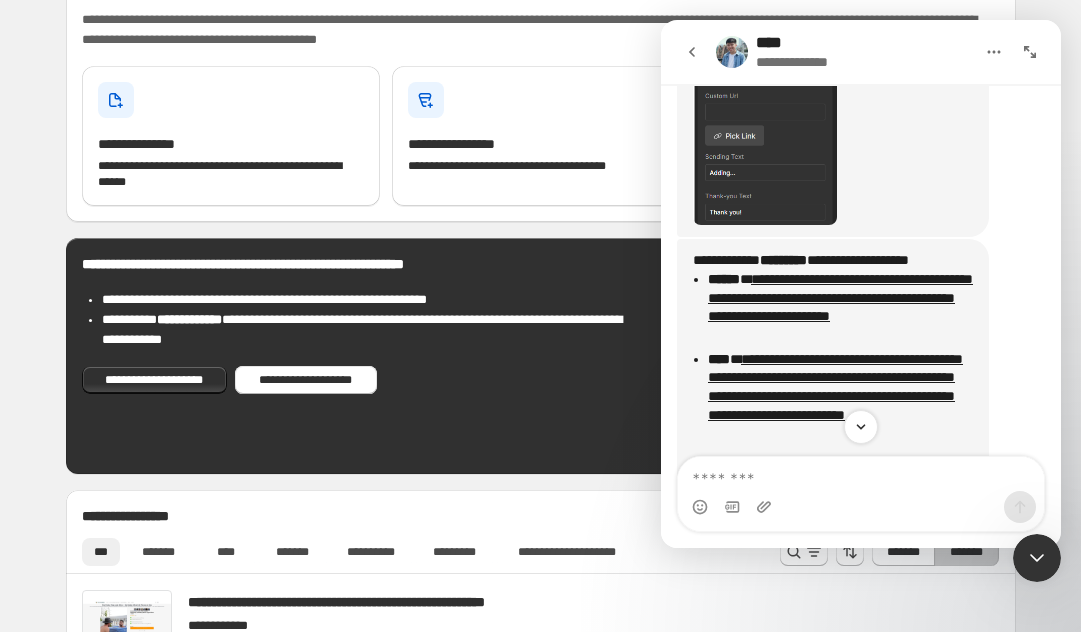 scroll, scrollTop: 3266, scrollLeft: 0, axis: vertical 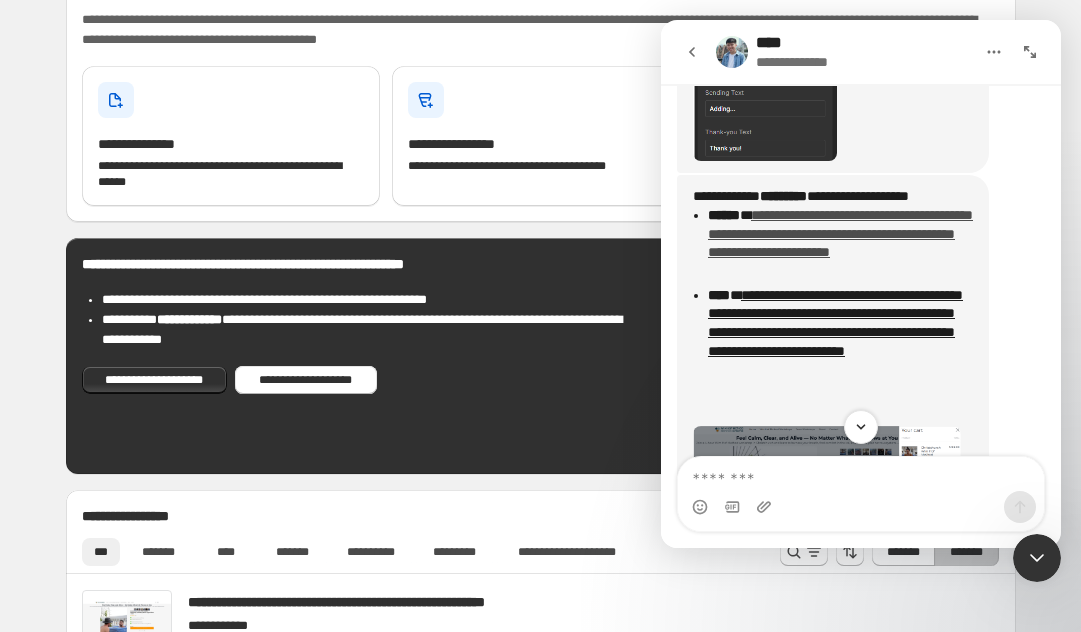 click on "**********" at bounding box center [840, 233] 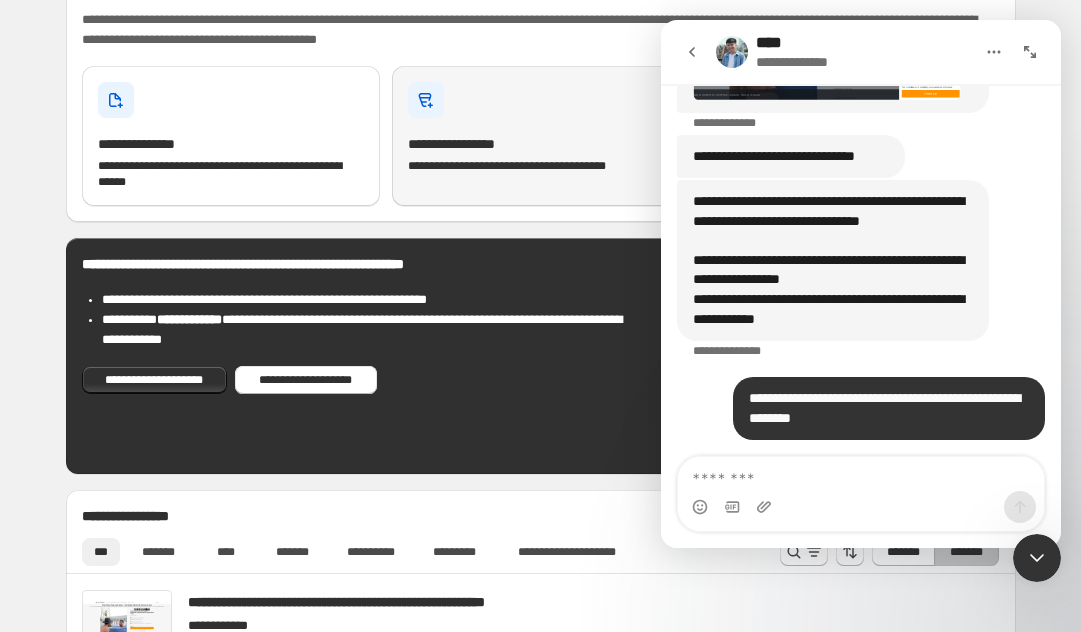 scroll, scrollTop: 3773, scrollLeft: 0, axis: vertical 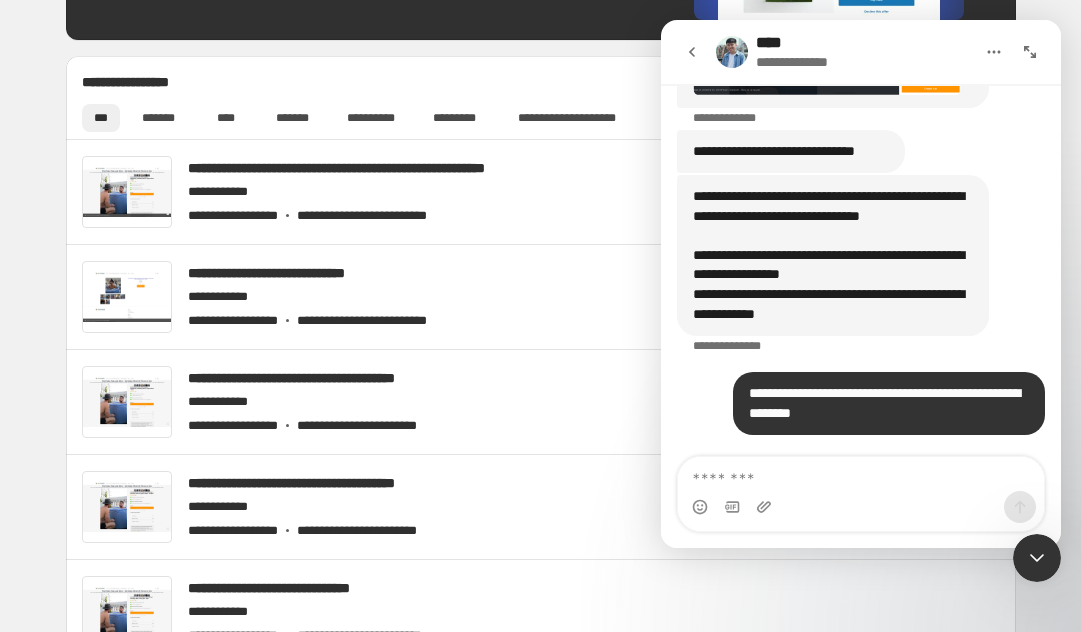 click 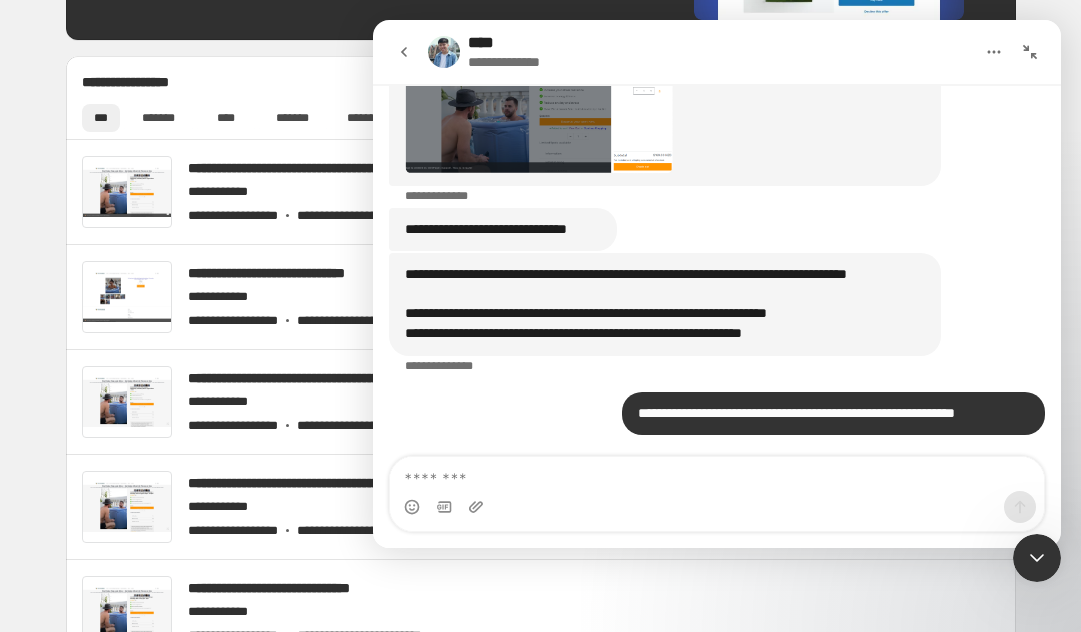 click 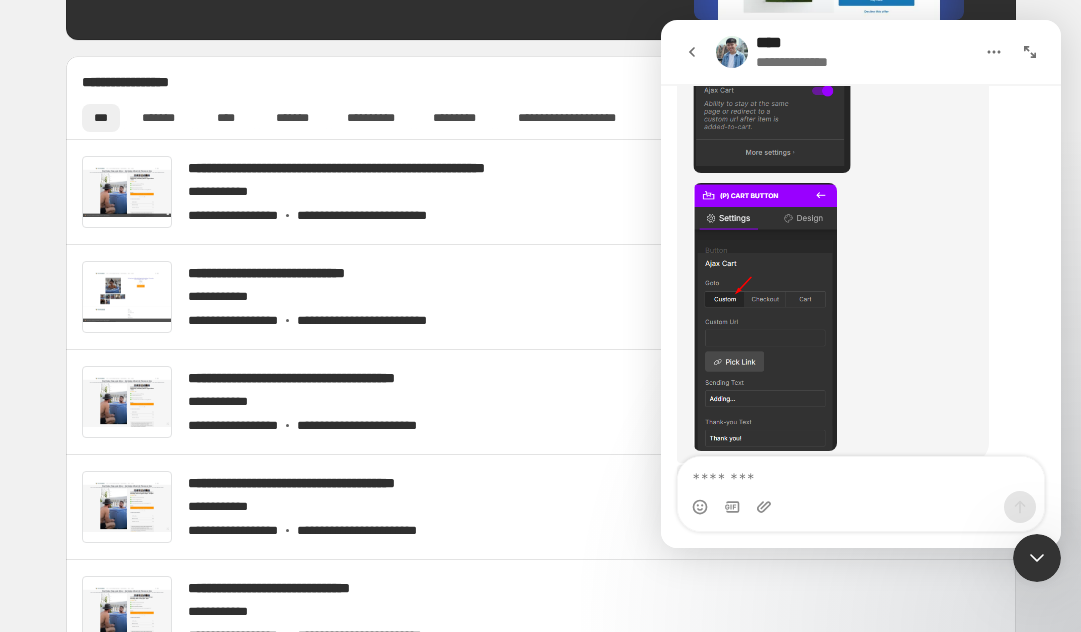 scroll, scrollTop: 3773, scrollLeft: 0, axis: vertical 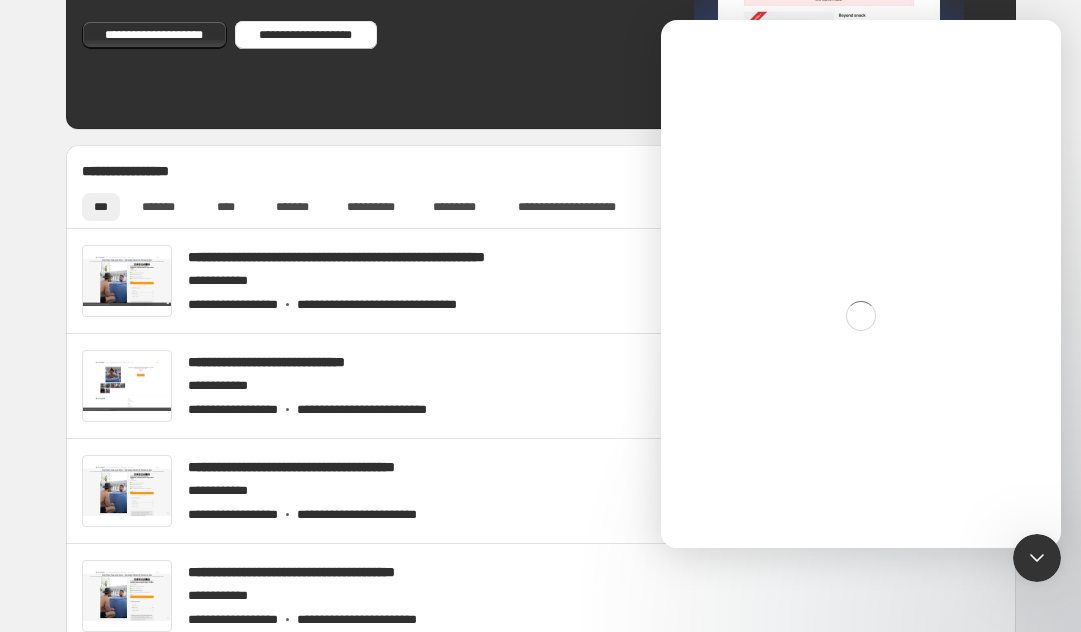 click 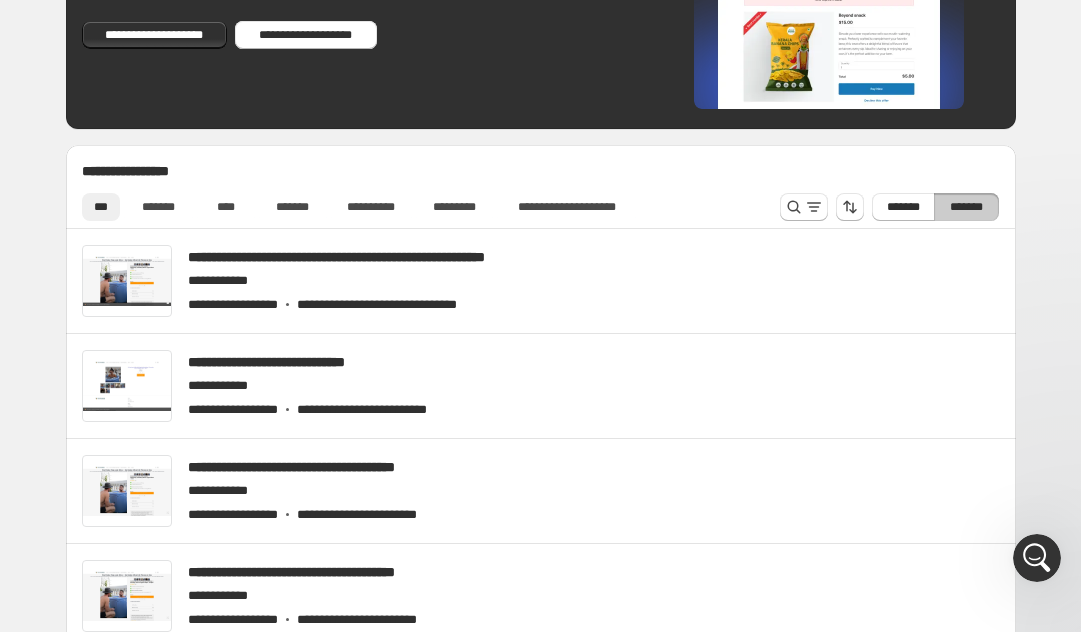 scroll, scrollTop: 0, scrollLeft: 0, axis: both 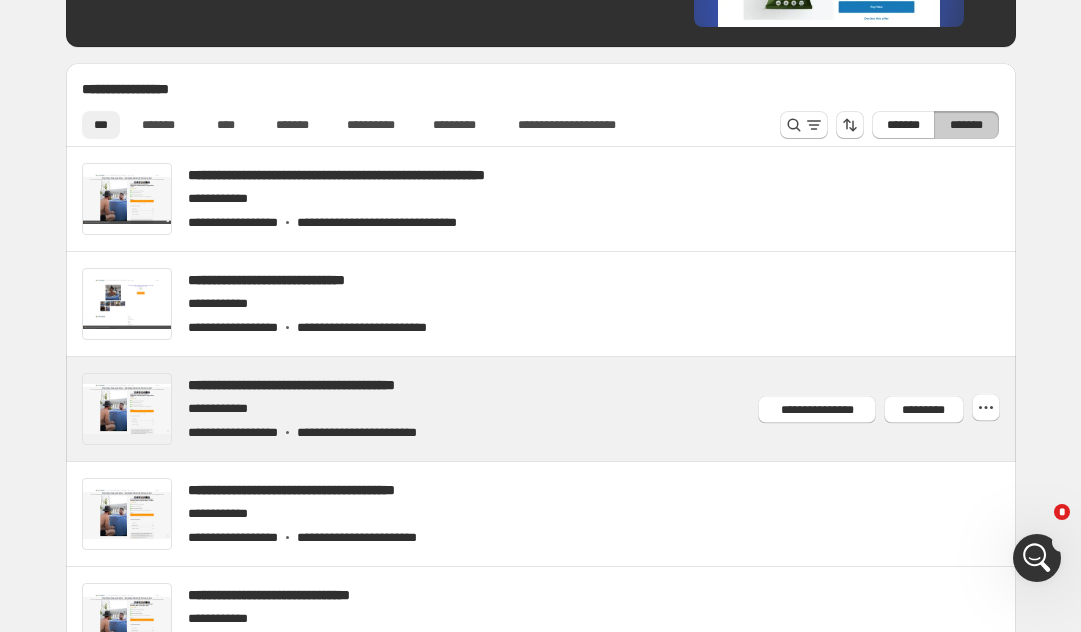 click at bounding box center [564, 409] 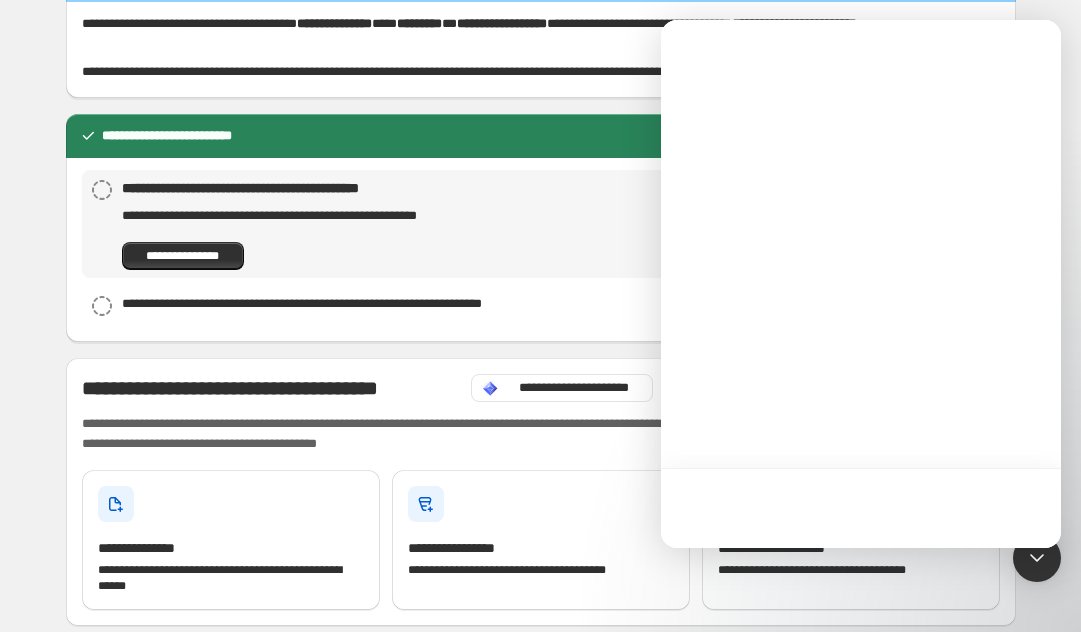 scroll, scrollTop: 384, scrollLeft: 0, axis: vertical 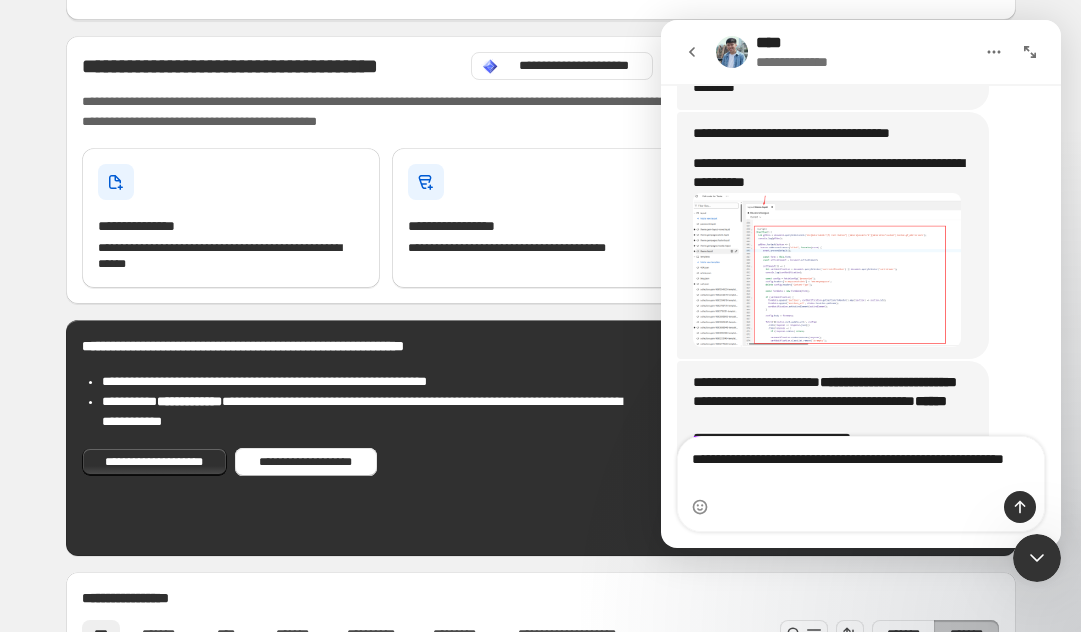 type on "**********" 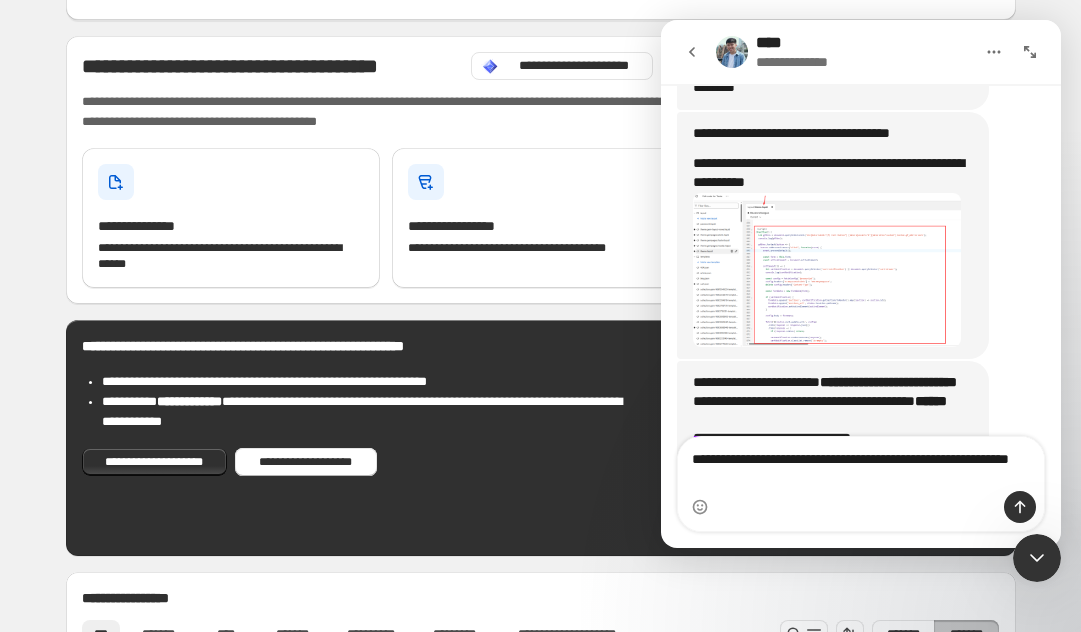 type 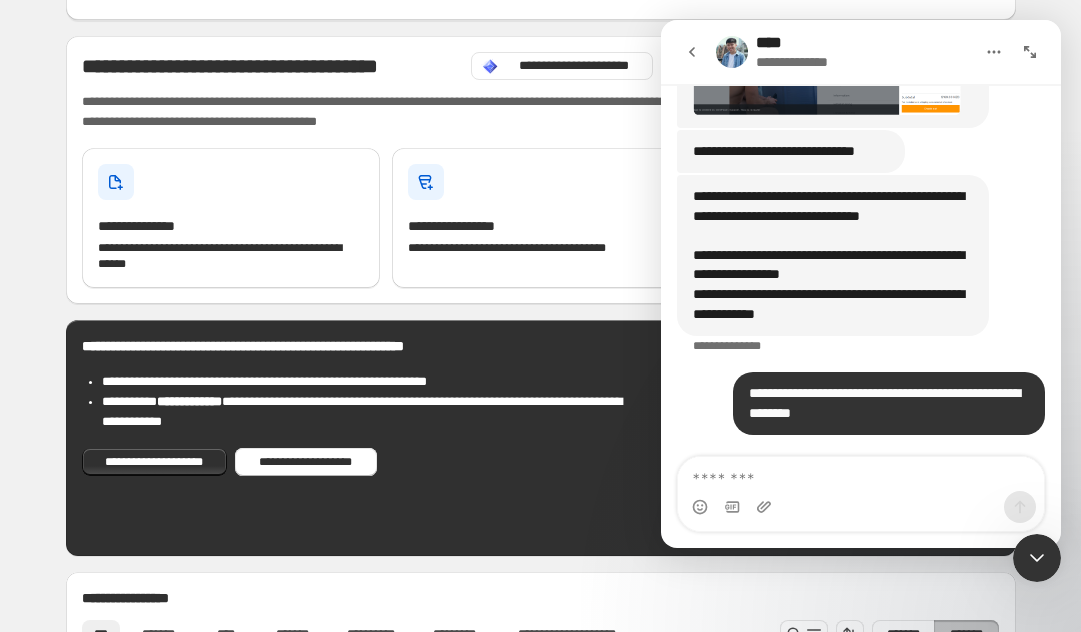 scroll, scrollTop: 3753, scrollLeft: 0, axis: vertical 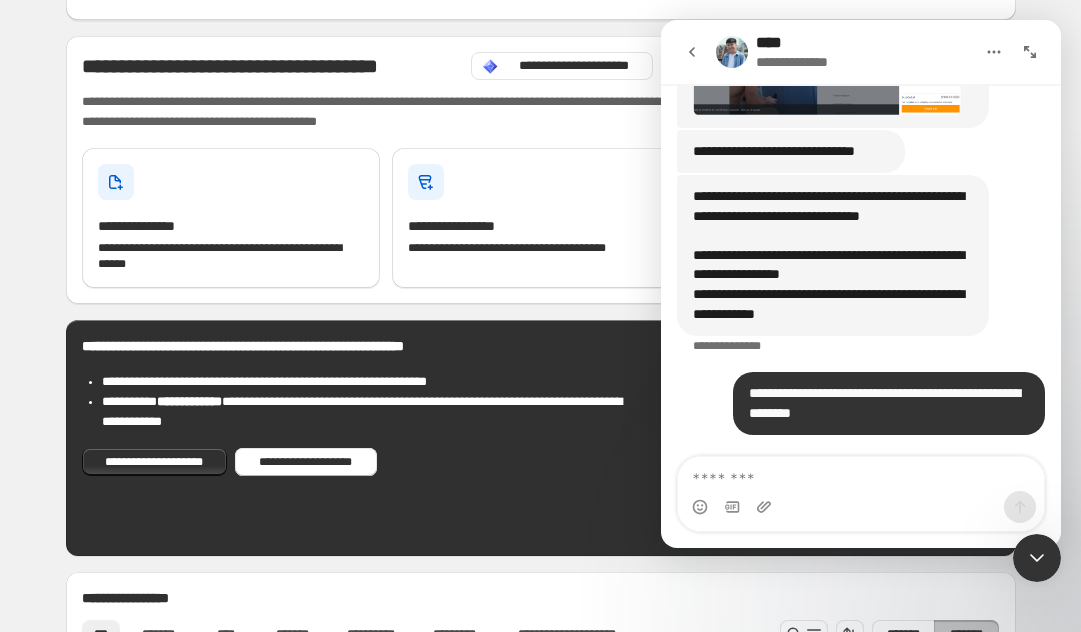 click 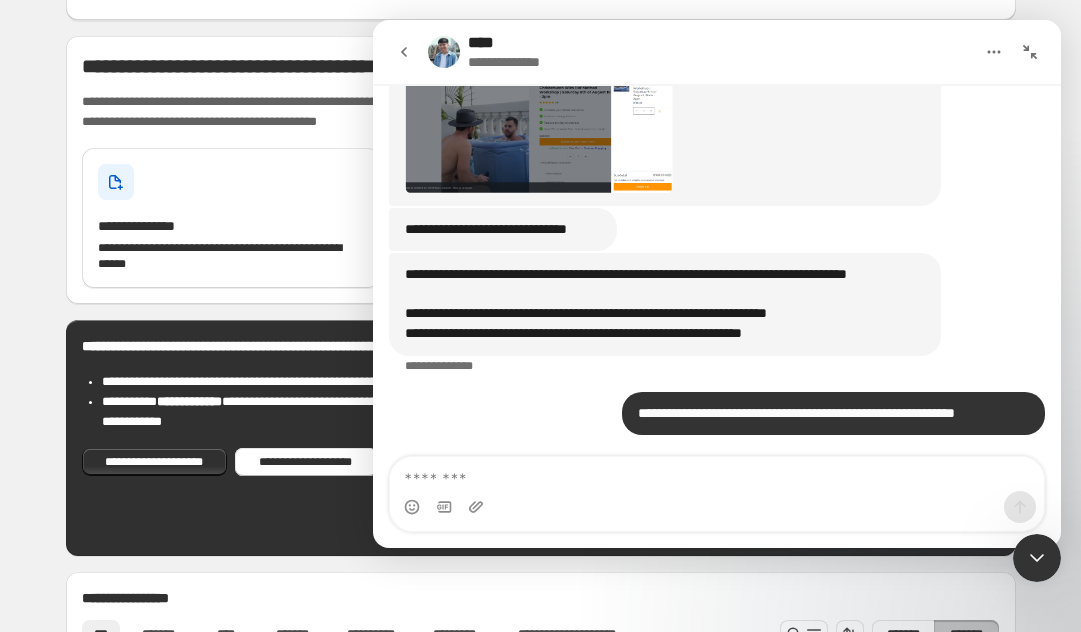 click 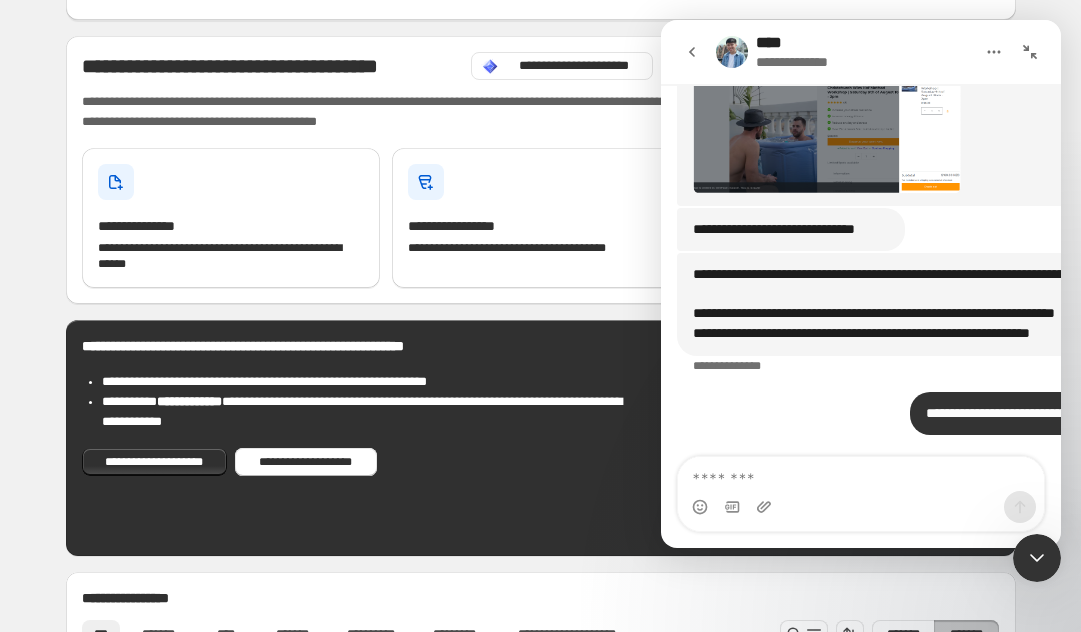 scroll, scrollTop: 3753, scrollLeft: 0, axis: vertical 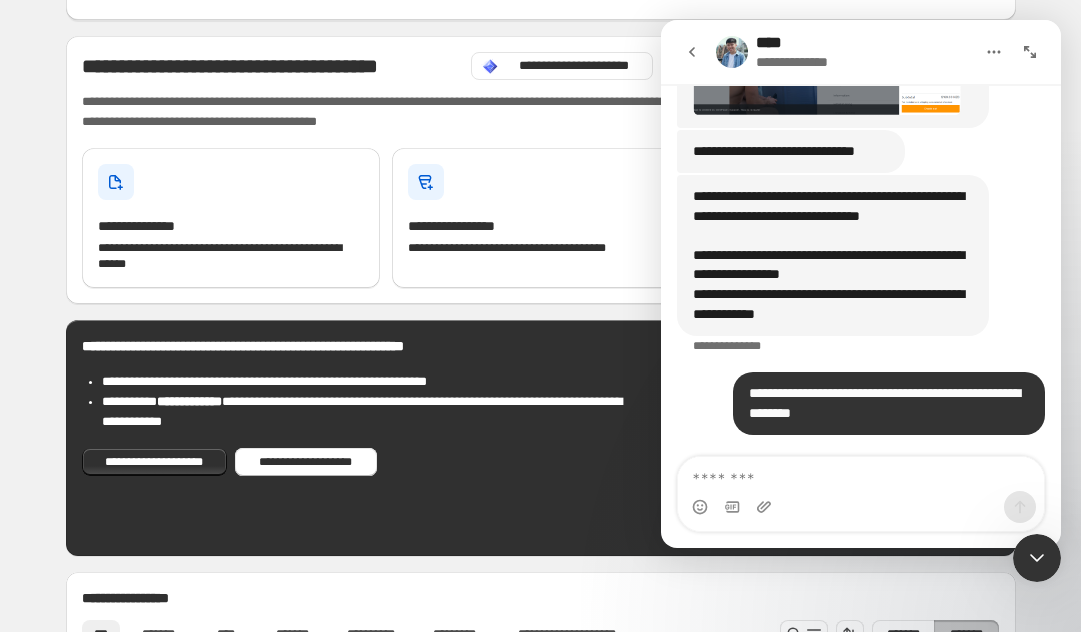click on "**********" at bounding box center (540, 862) 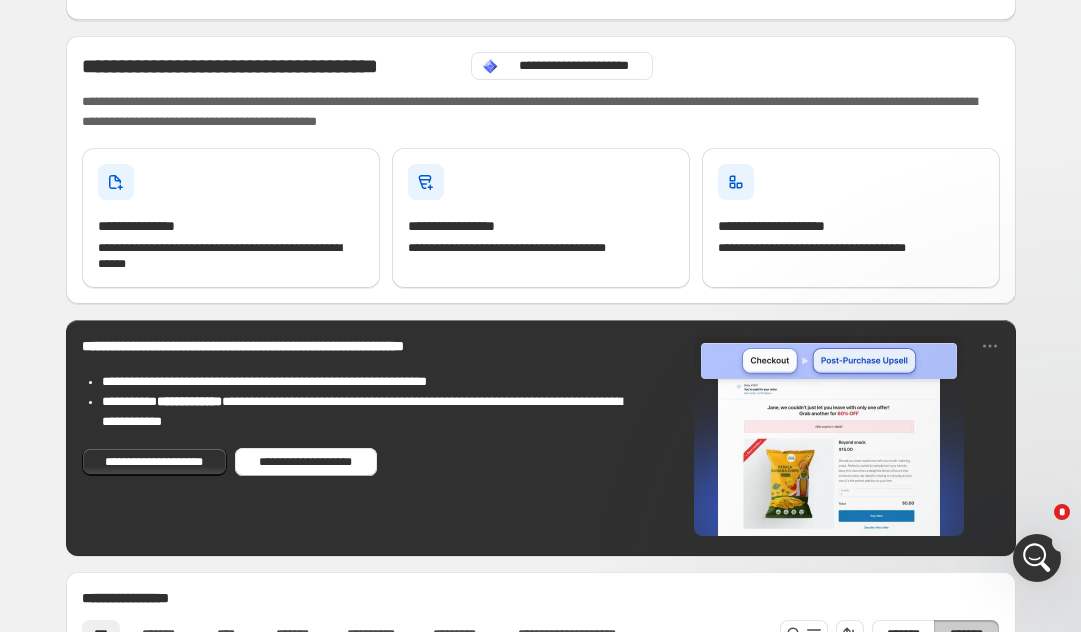 scroll, scrollTop: 0, scrollLeft: 0, axis: both 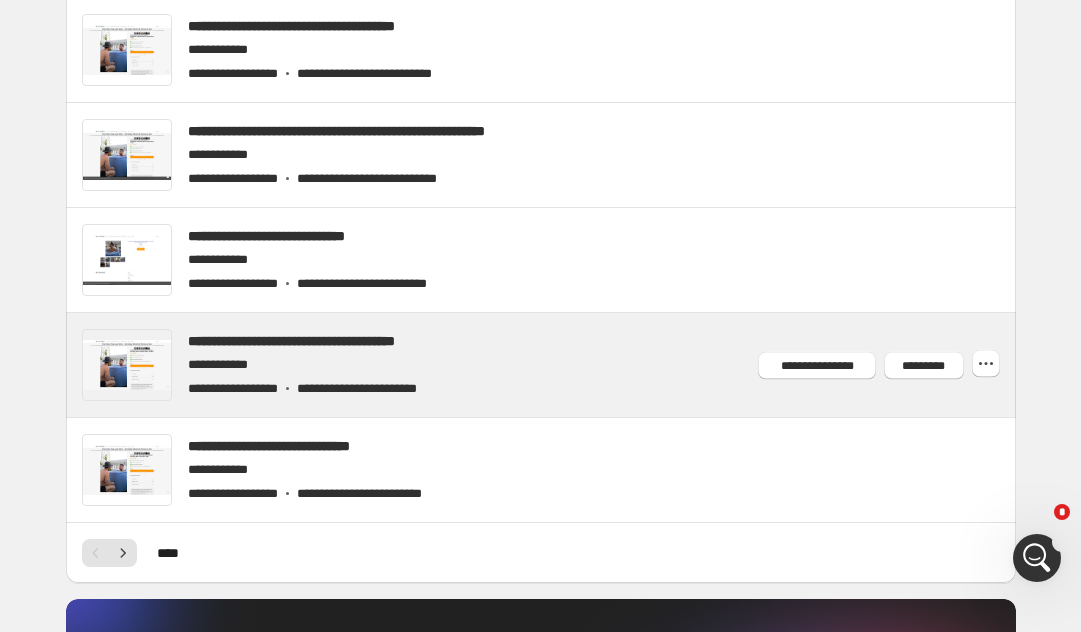click at bounding box center (564, 365) 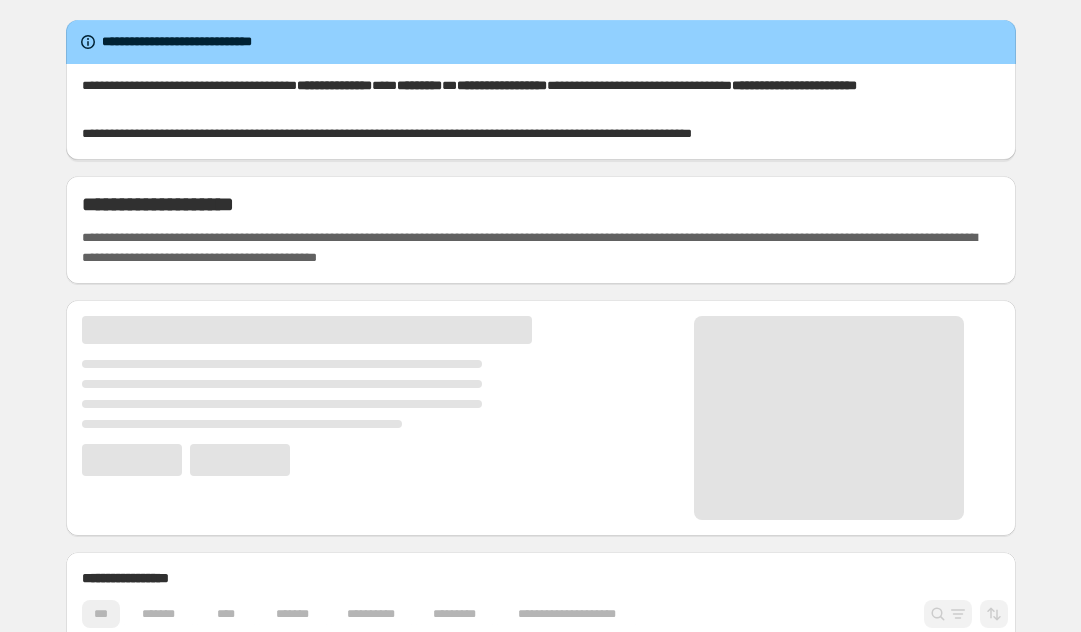 scroll, scrollTop: 0, scrollLeft: 0, axis: both 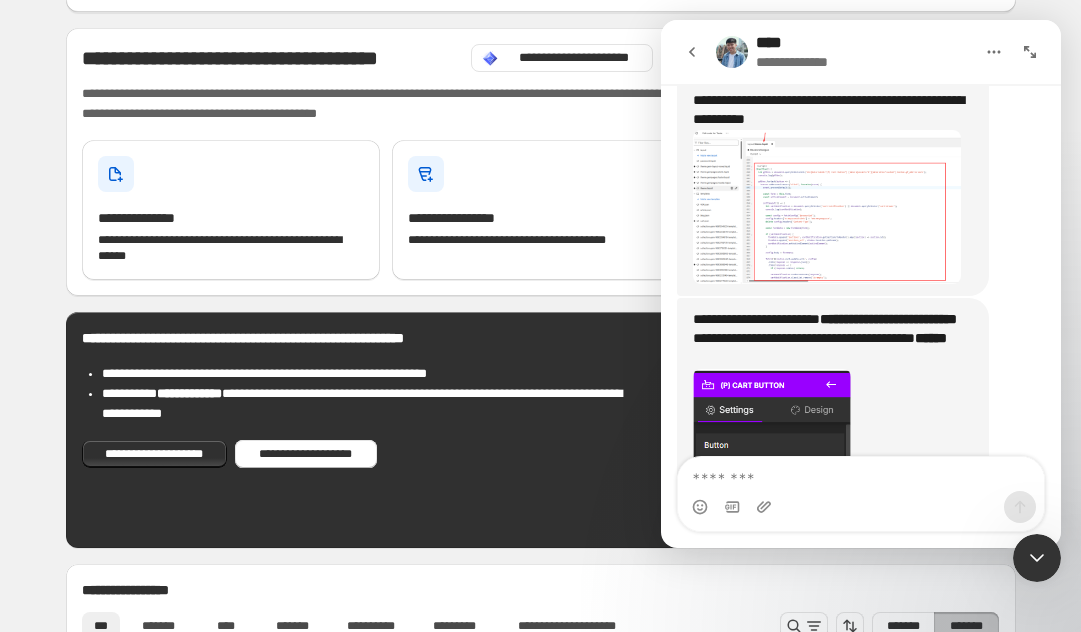 click on "[FIRST] [LAST]   [STREET] [CITY] [STATE] [ZIP]   [EMAIL] [PHONE] [SSN] [DLN] [CCNUM] [DOB] [AGE]" at bounding box center (540, 854) 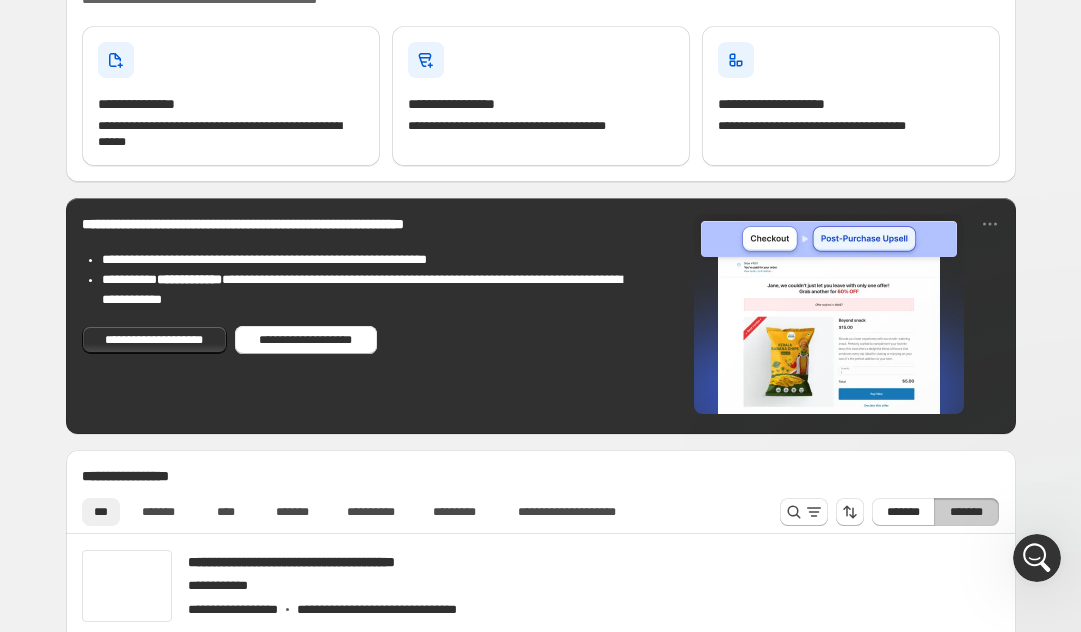 scroll, scrollTop: 0, scrollLeft: 0, axis: both 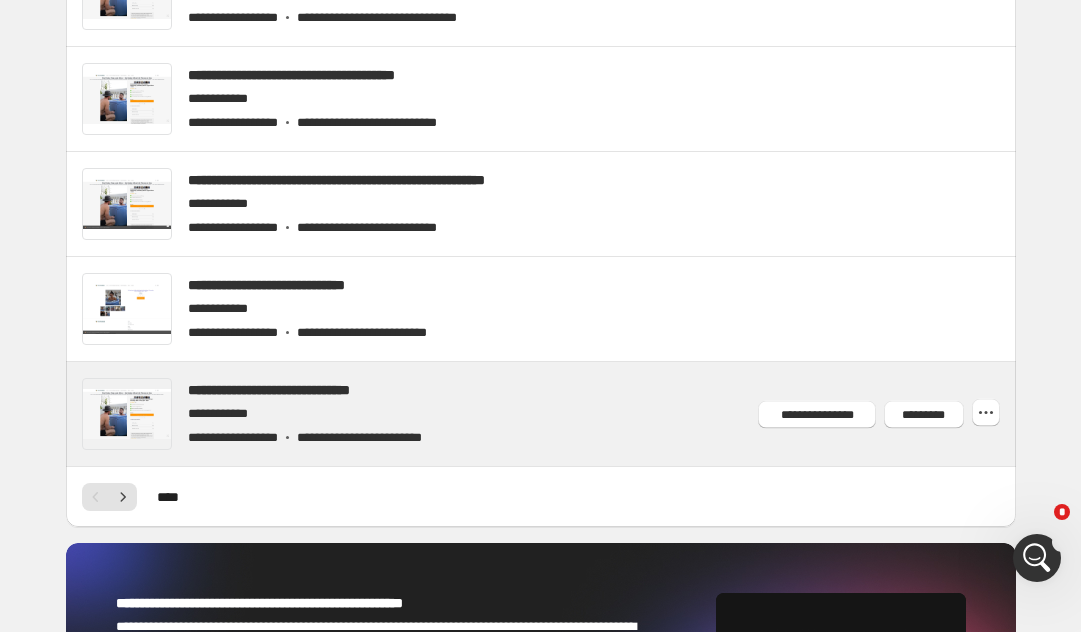 click at bounding box center (564, 414) 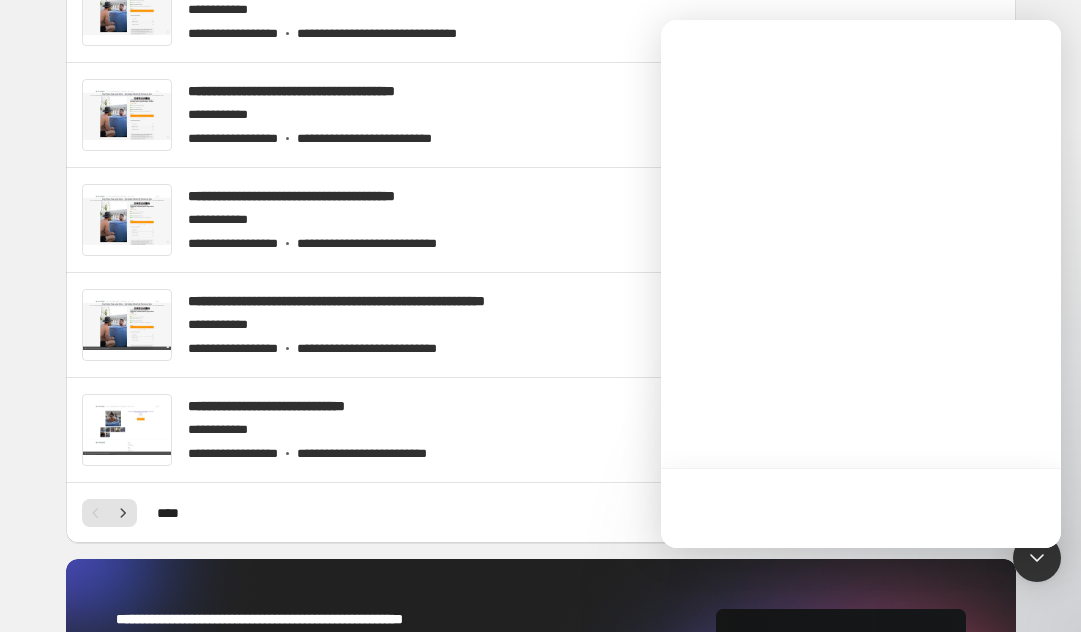 scroll, scrollTop: 1019, scrollLeft: 0, axis: vertical 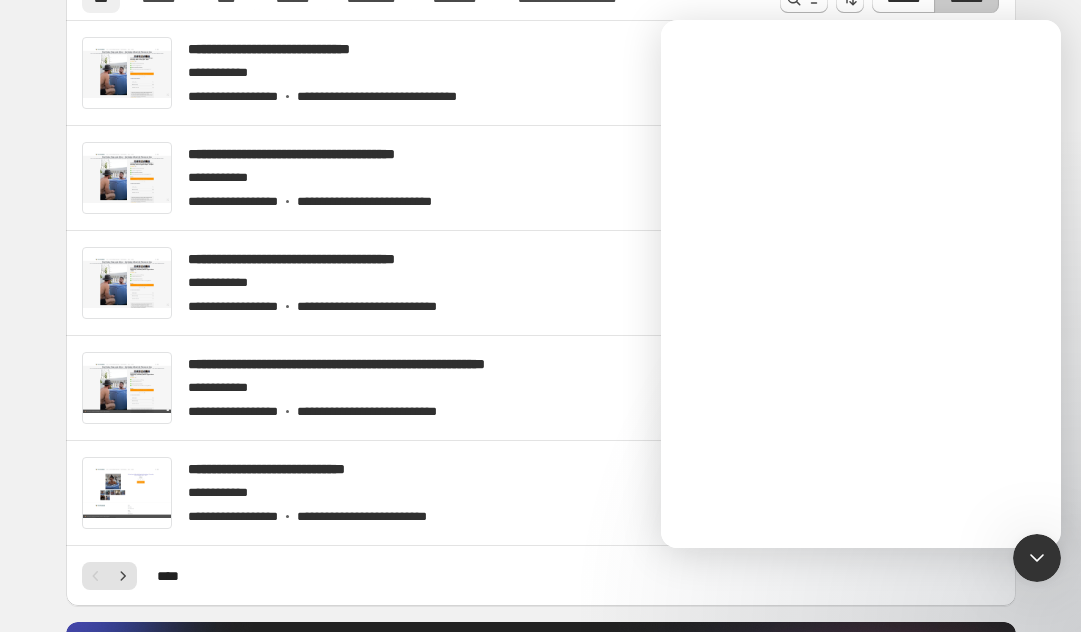 click on "[FIRST] [LAST]   [STREET] [CITY] [STATE] [ZIP]   [EMAIL] [PHONE] [SSN] [DLN] [CC] [DOB] [AGE]" at bounding box center (540, 227) 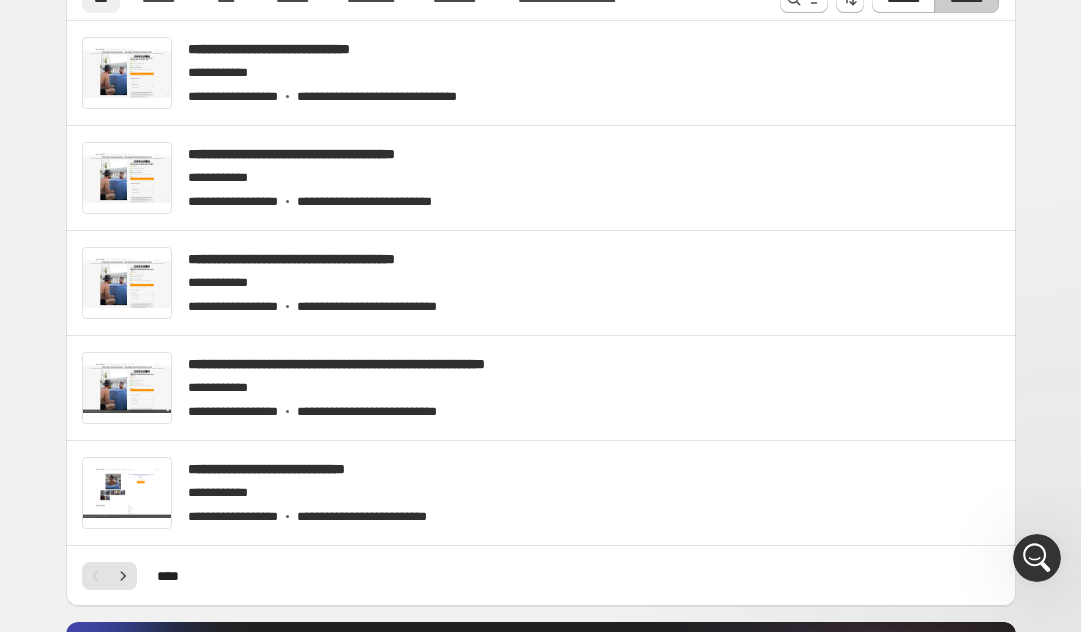 scroll, scrollTop: 0, scrollLeft: 0, axis: both 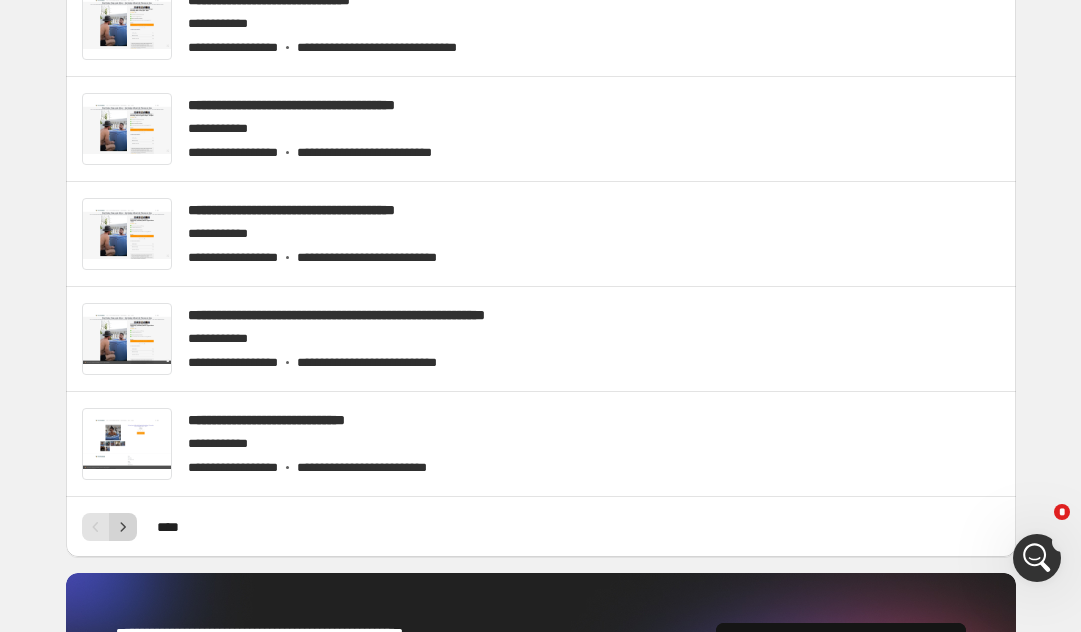 click 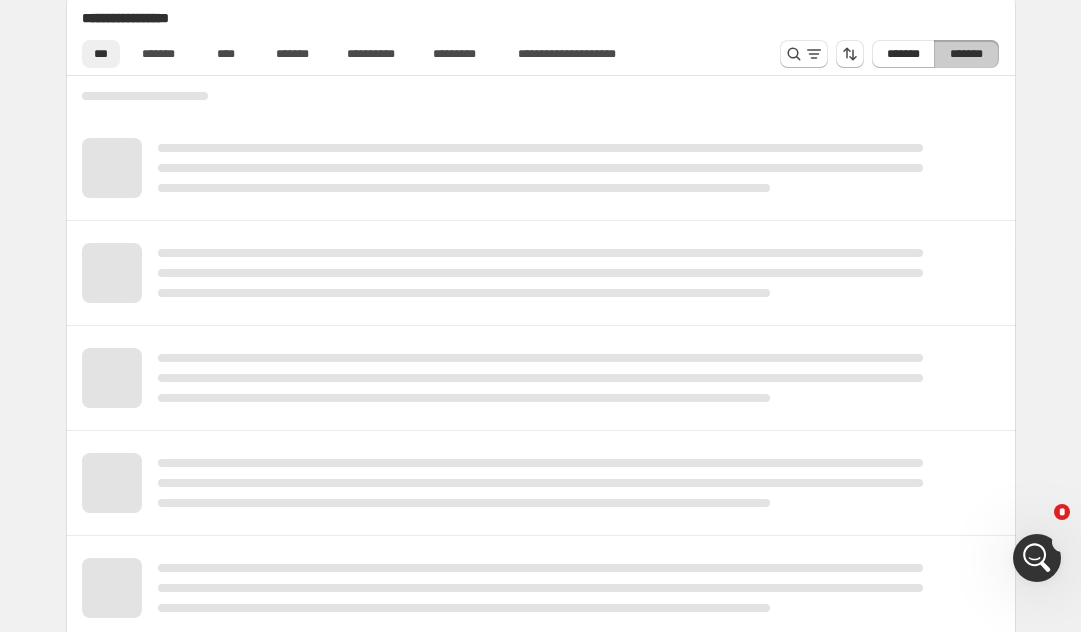 scroll, scrollTop: 956, scrollLeft: 0, axis: vertical 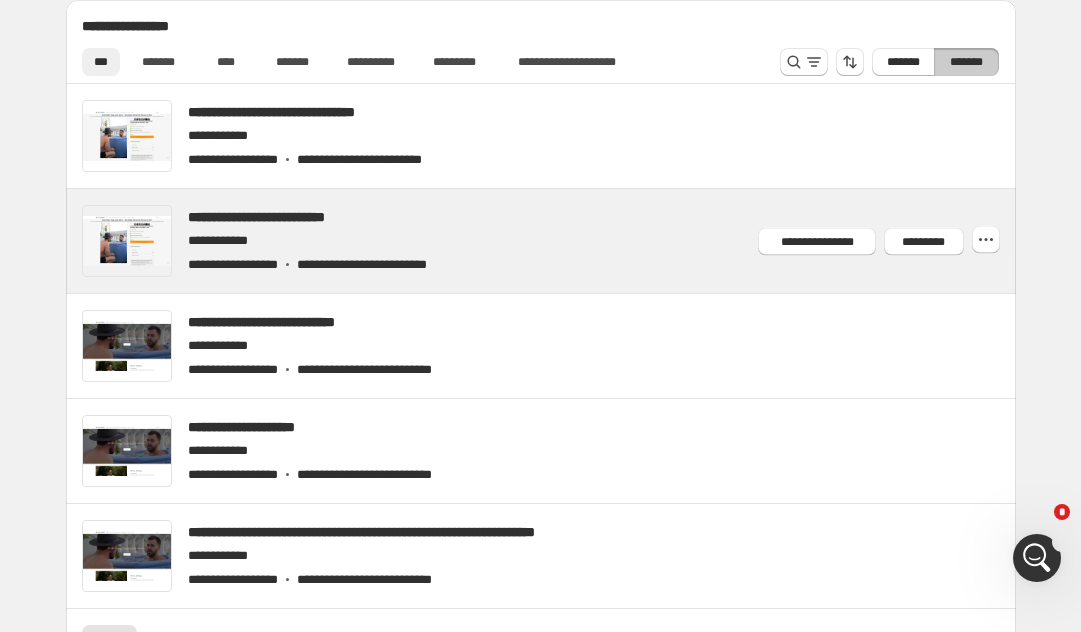 click at bounding box center [564, 241] 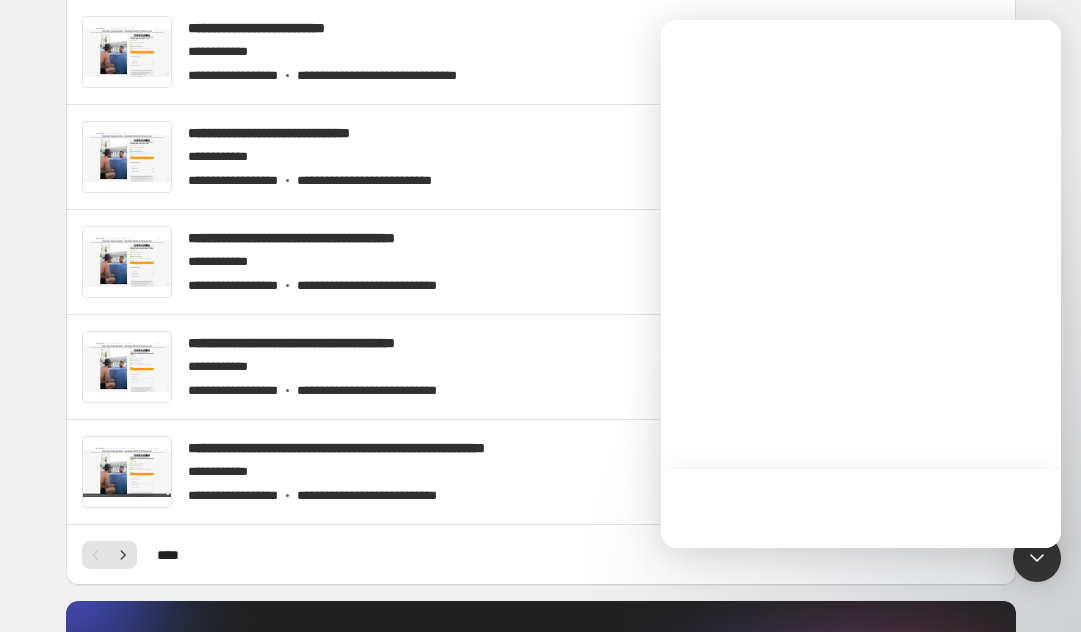 scroll, scrollTop: 1030, scrollLeft: 0, axis: vertical 